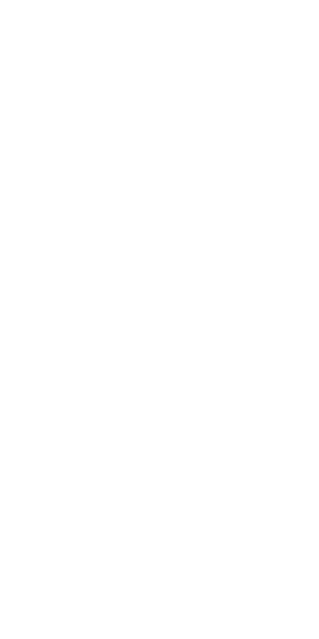 scroll, scrollTop: 0, scrollLeft: 0, axis: both 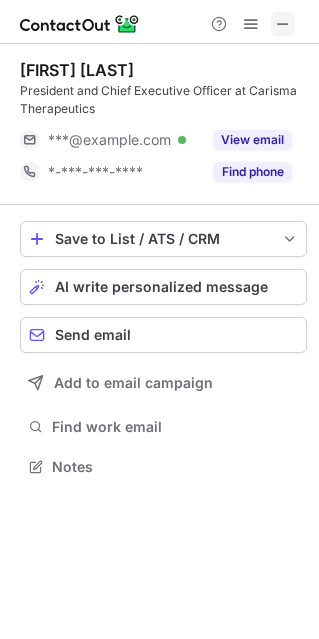 click at bounding box center [283, 24] 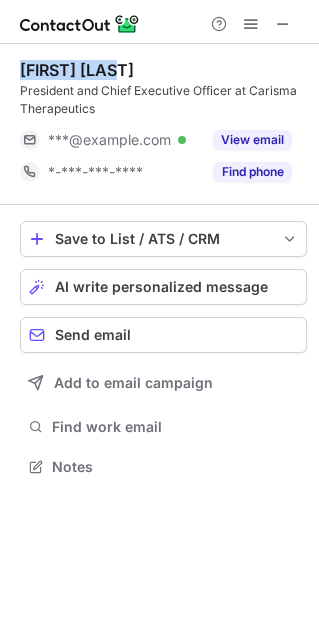 drag, startPoint x: 146, startPoint y: 67, endPoint x: 14, endPoint y: 74, distance: 132.18547 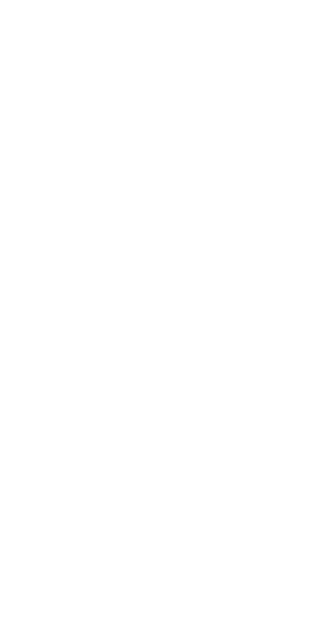 scroll, scrollTop: 0, scrollLeft: 0, axis: both 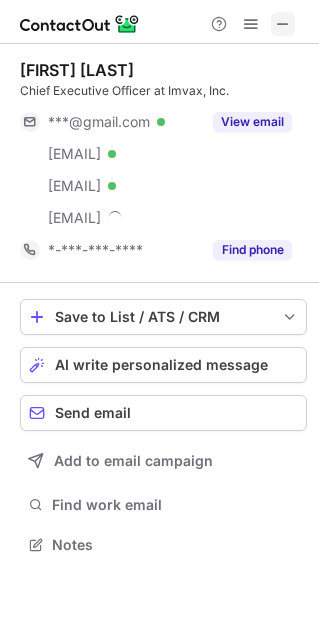 click at bounding box center [283, 24] 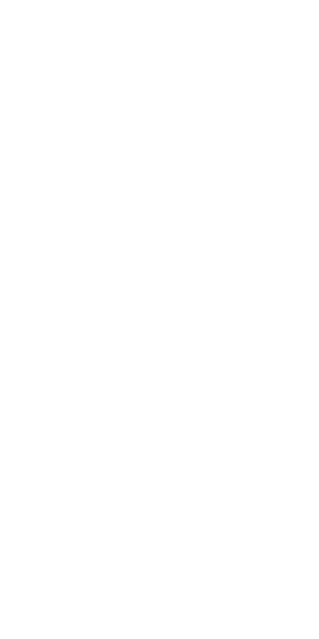 scroll, scrollTop: 0, scrollLeft: 0, axis: both 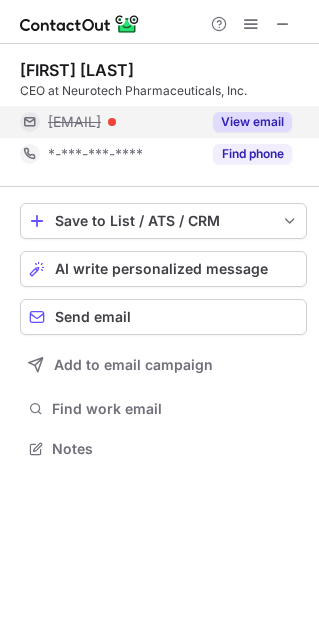 click on "View email" at bounding box center [252, 122] 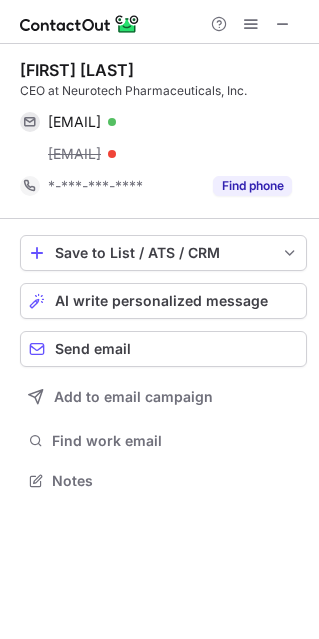 scroll, scrollTop: 10, scrollLeft: 10, axis: both 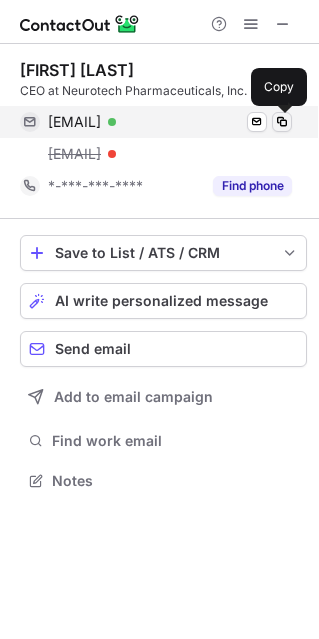 click at bounding box center (282, 122) 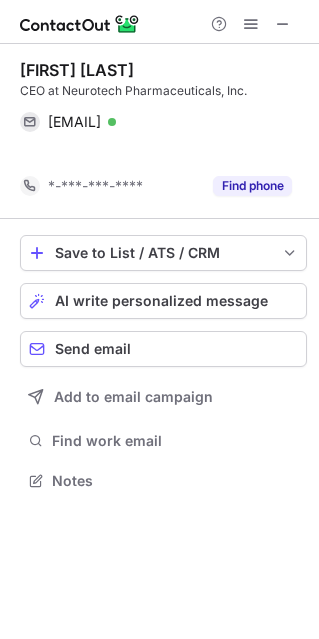 scroll, scrollTop: 434, scrollLeft: 319, axis: both 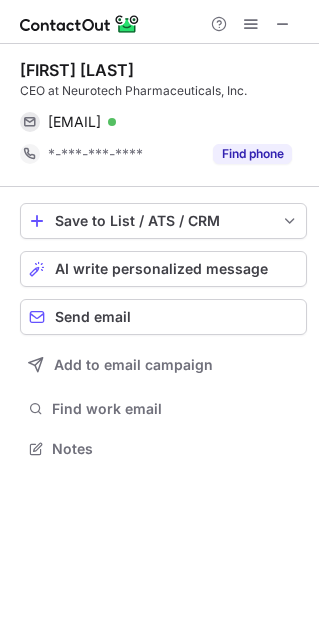 click on "Rich Small" at bounding box center (163, 70) 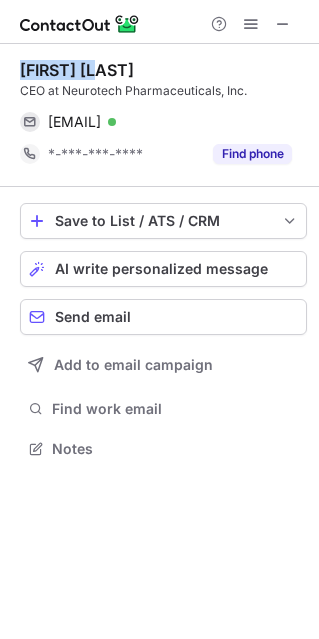 drag, startPoint x: 122, startPoint y: 63, endPoint x: 8, endPoint y: 63, distance: 114 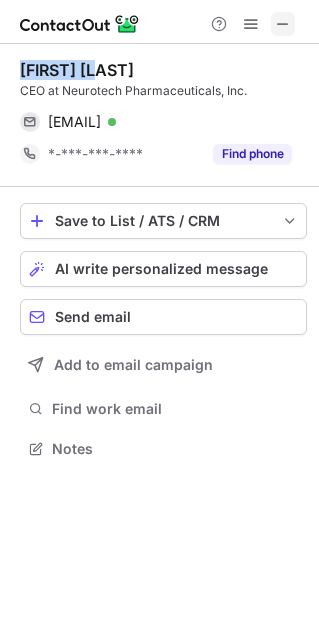 click at bounding box center [283, 24] 